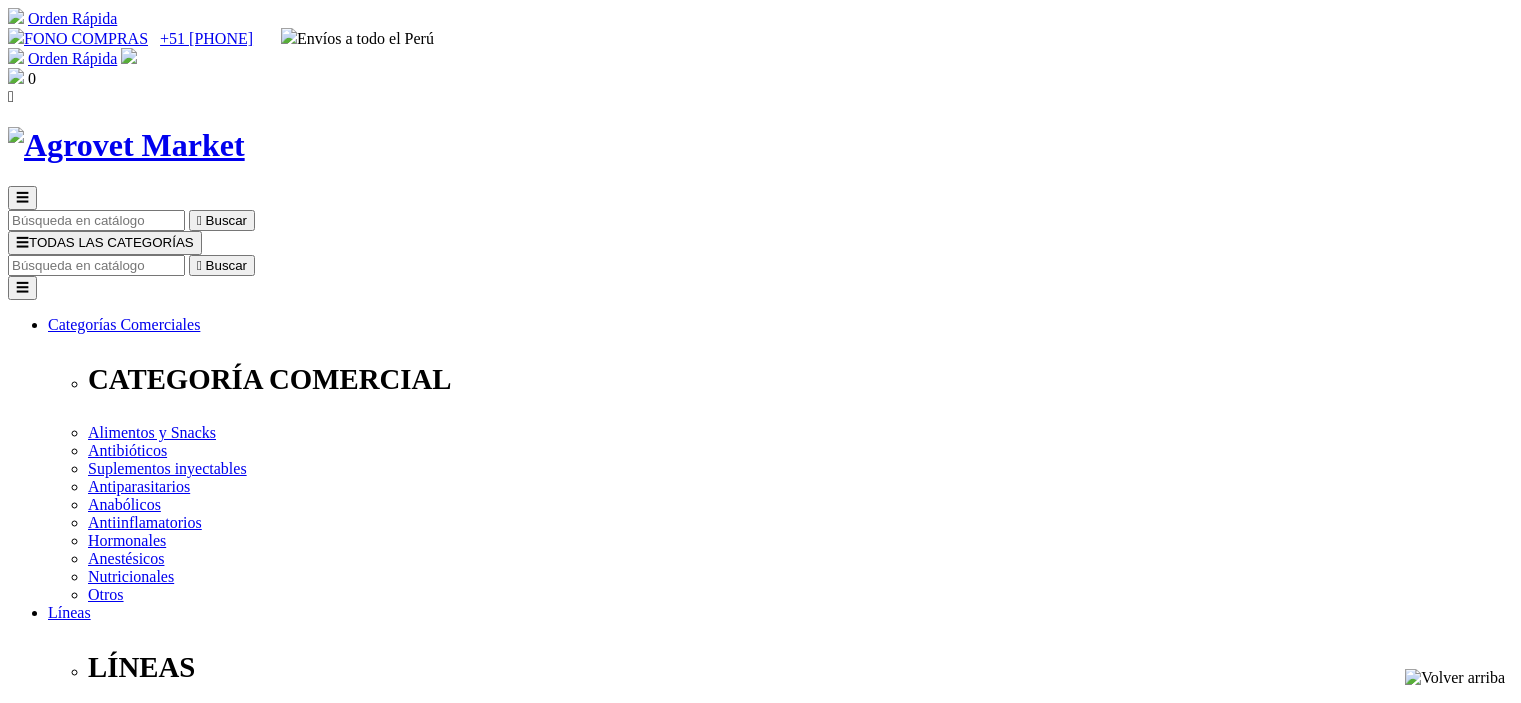 scroll, scrollTop: 0, scrollLeft: 0, axis: both 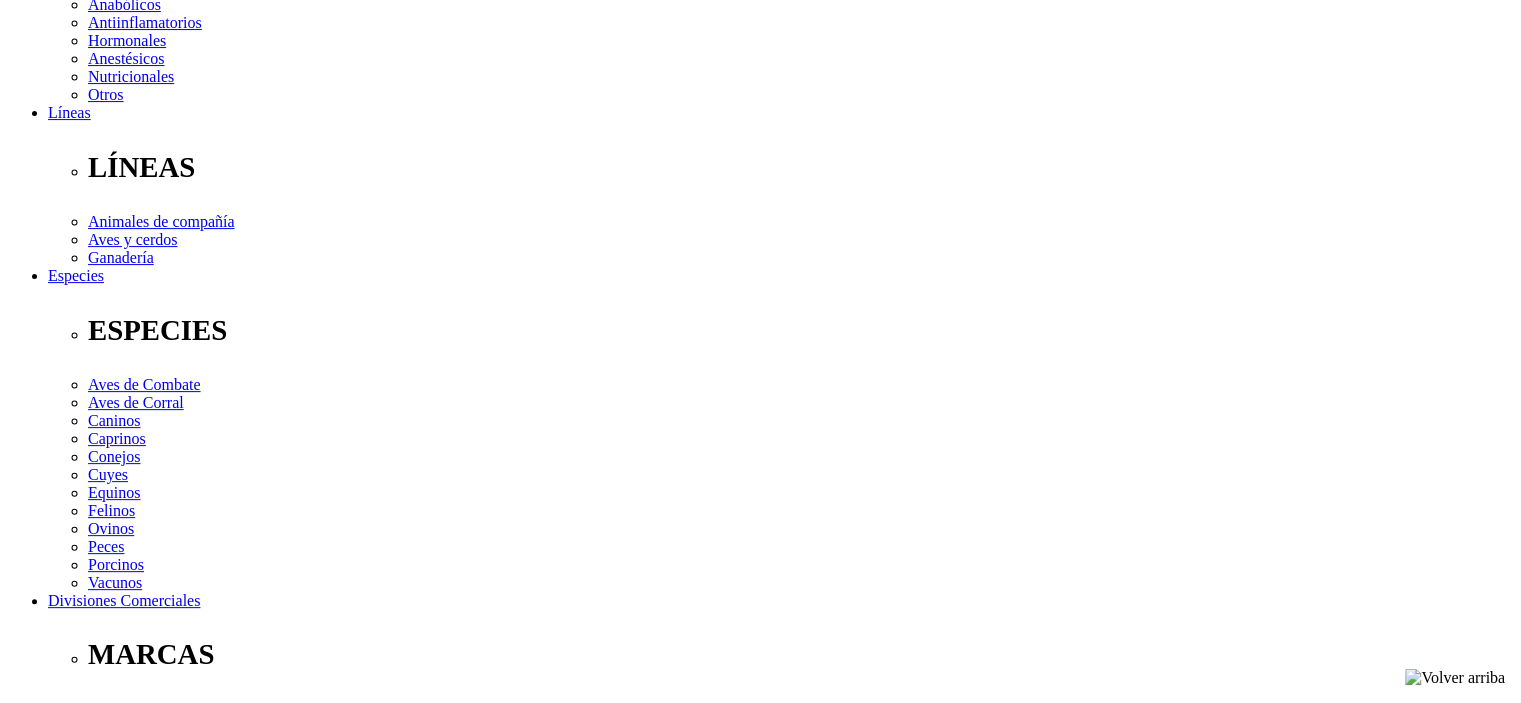 click at bounding box center (60, 4017) 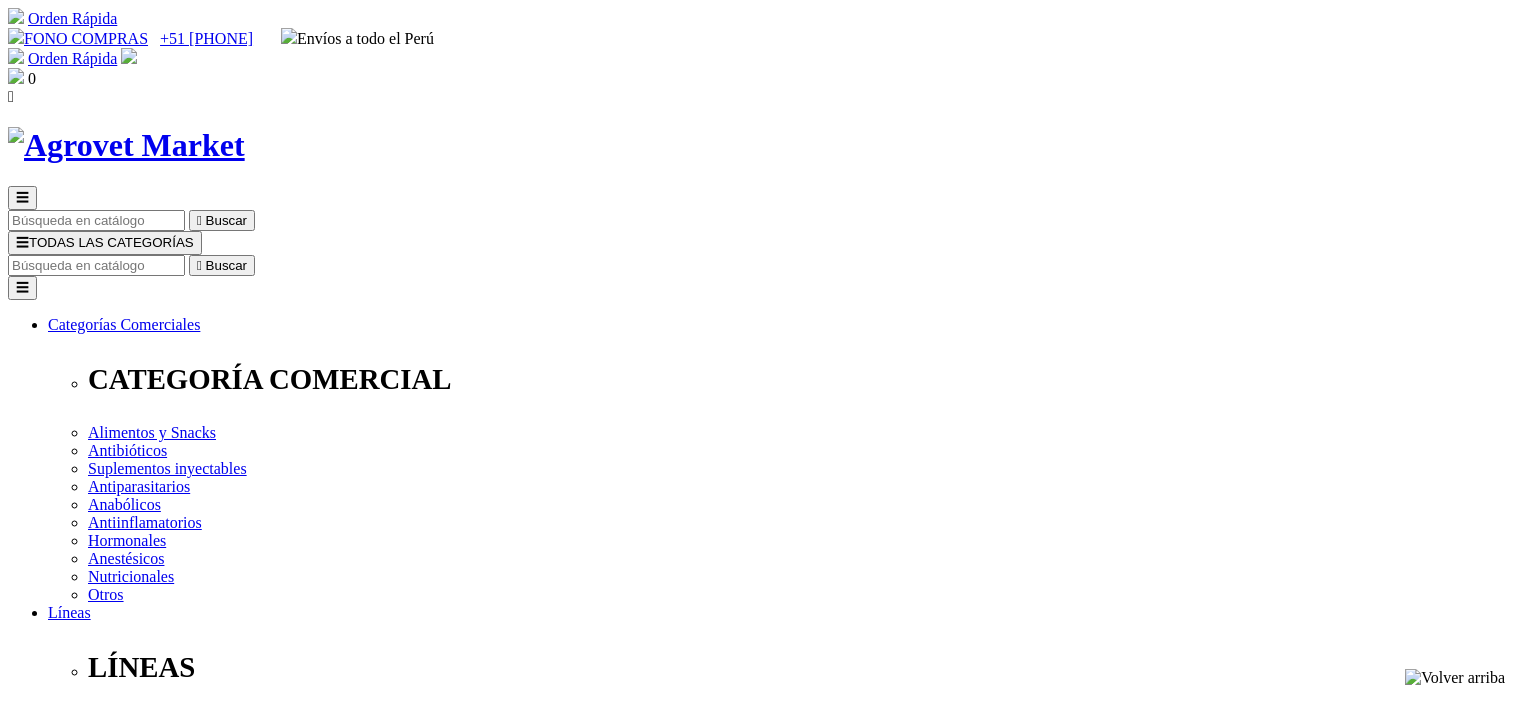 scroll, scrollTop: 0, scrollLeft: 0, axis: both 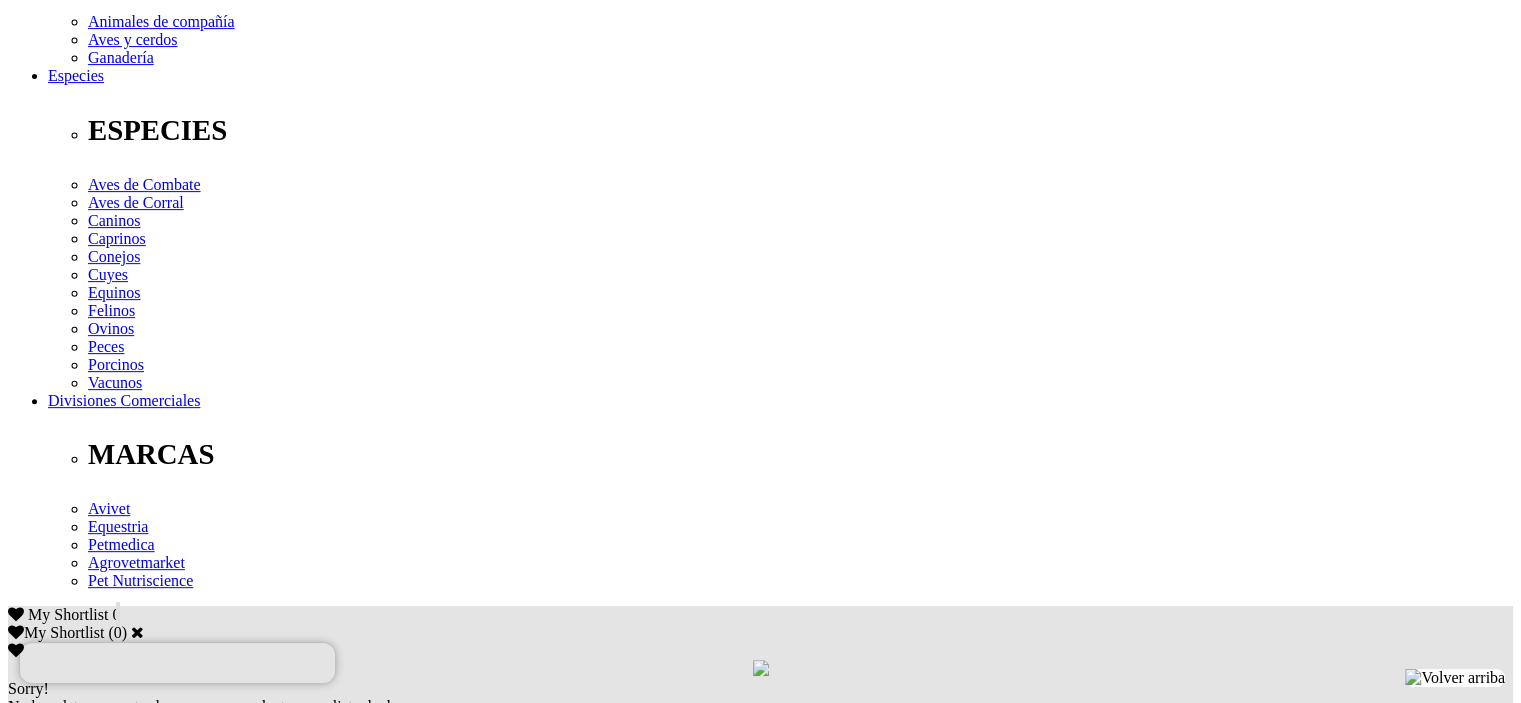 click on "Indicaciones" at bounding box center [88, 2363] 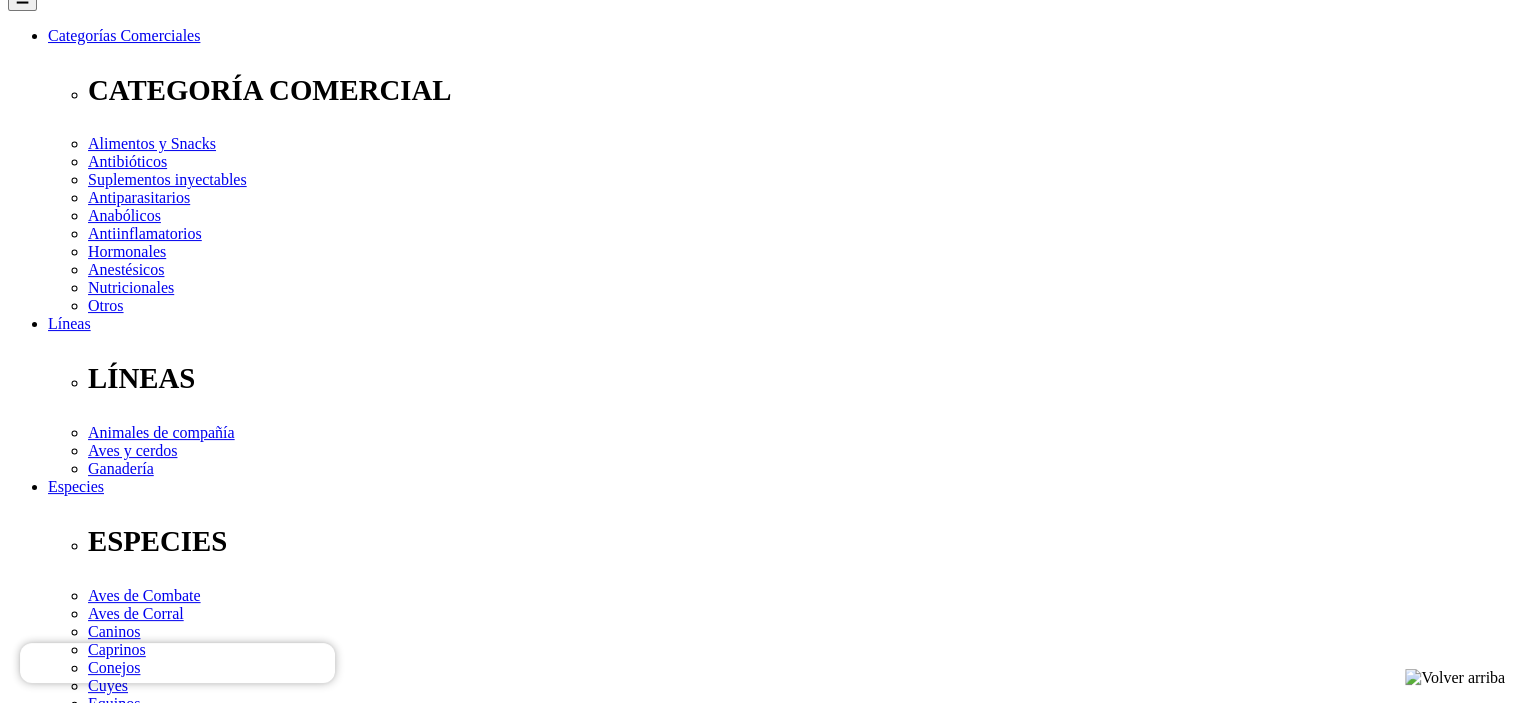 scroll, scrollTop: 300, scrollLeft: 0, axis: vertical 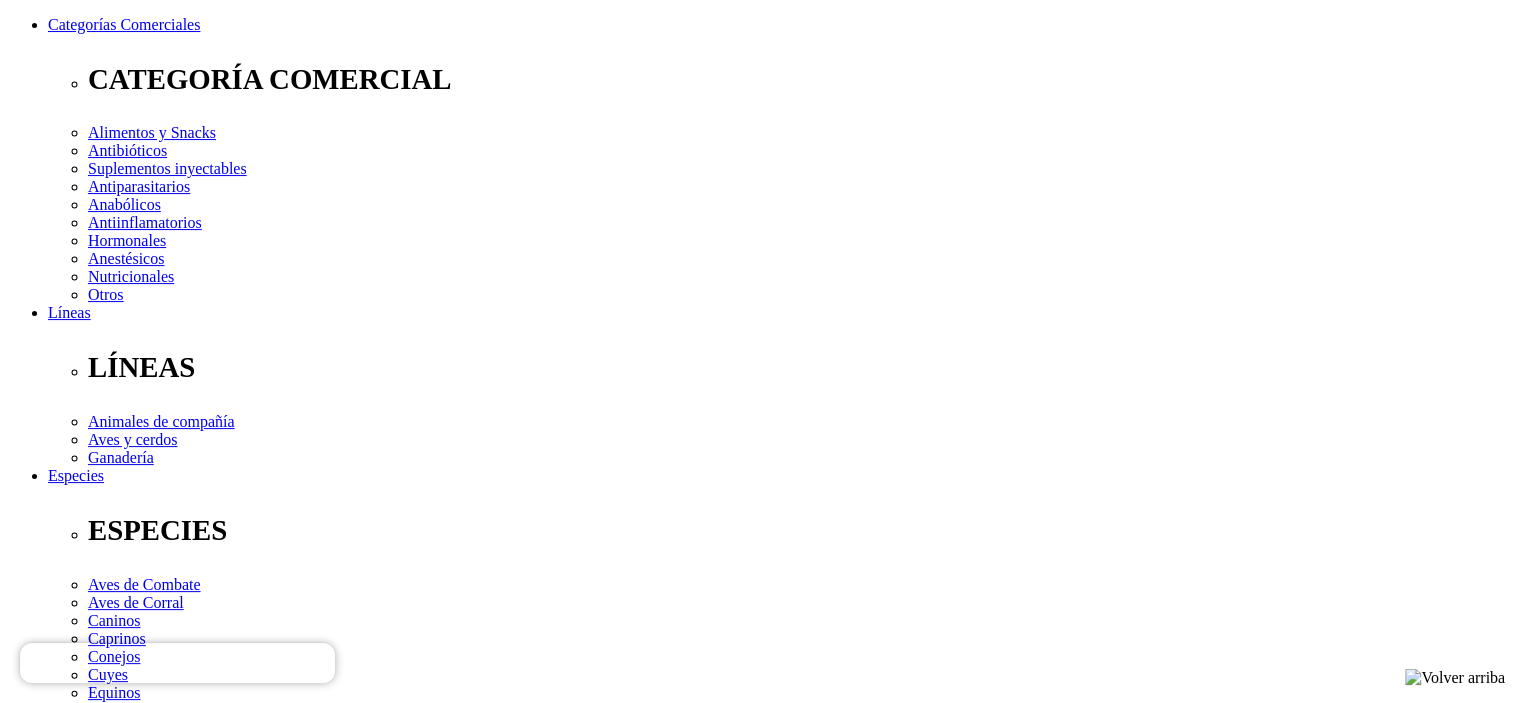 drag, startPoint x: 775, startPoint y: 204, endPoint x: 913, endPoint y: 223, distance: 139.30183 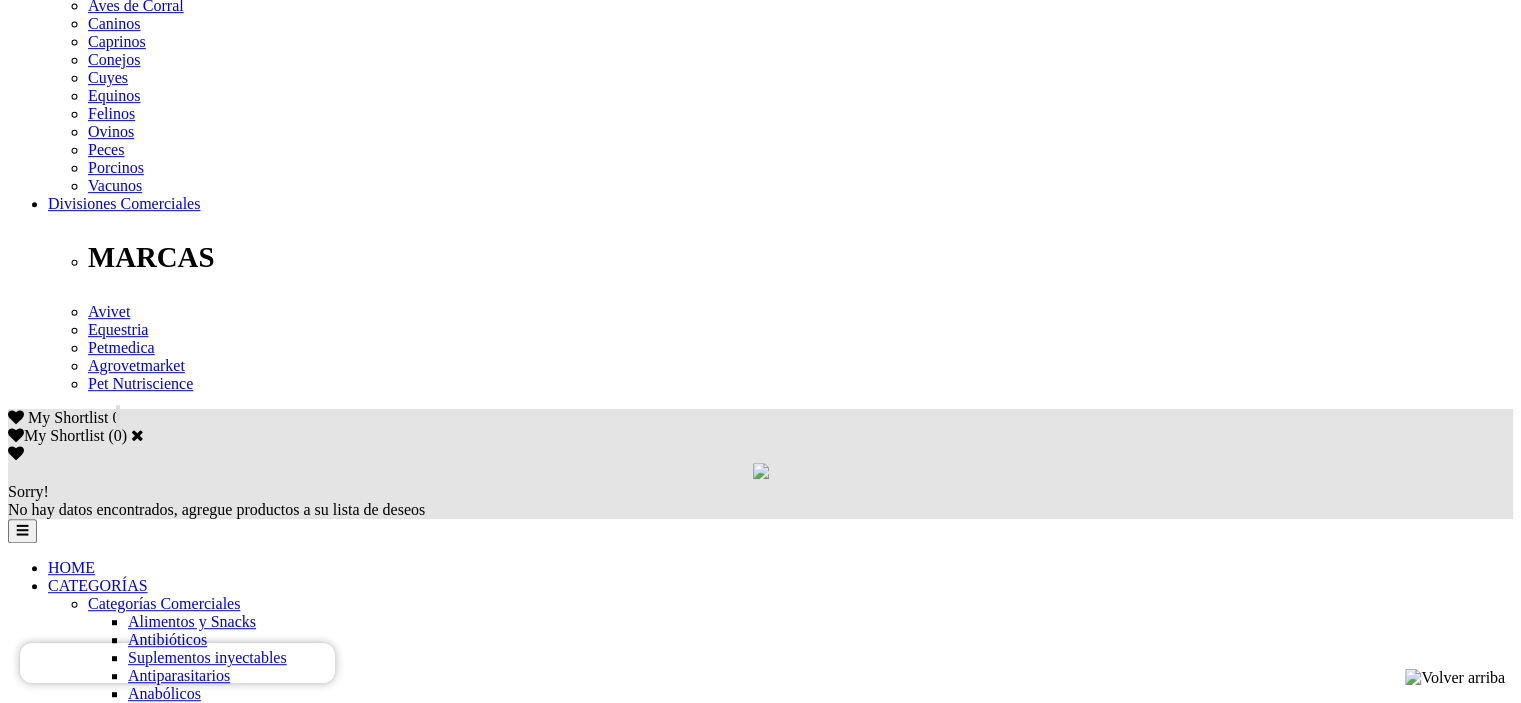 scroll, scrollTop: 900, scrollLeft: 0, axis: vertical 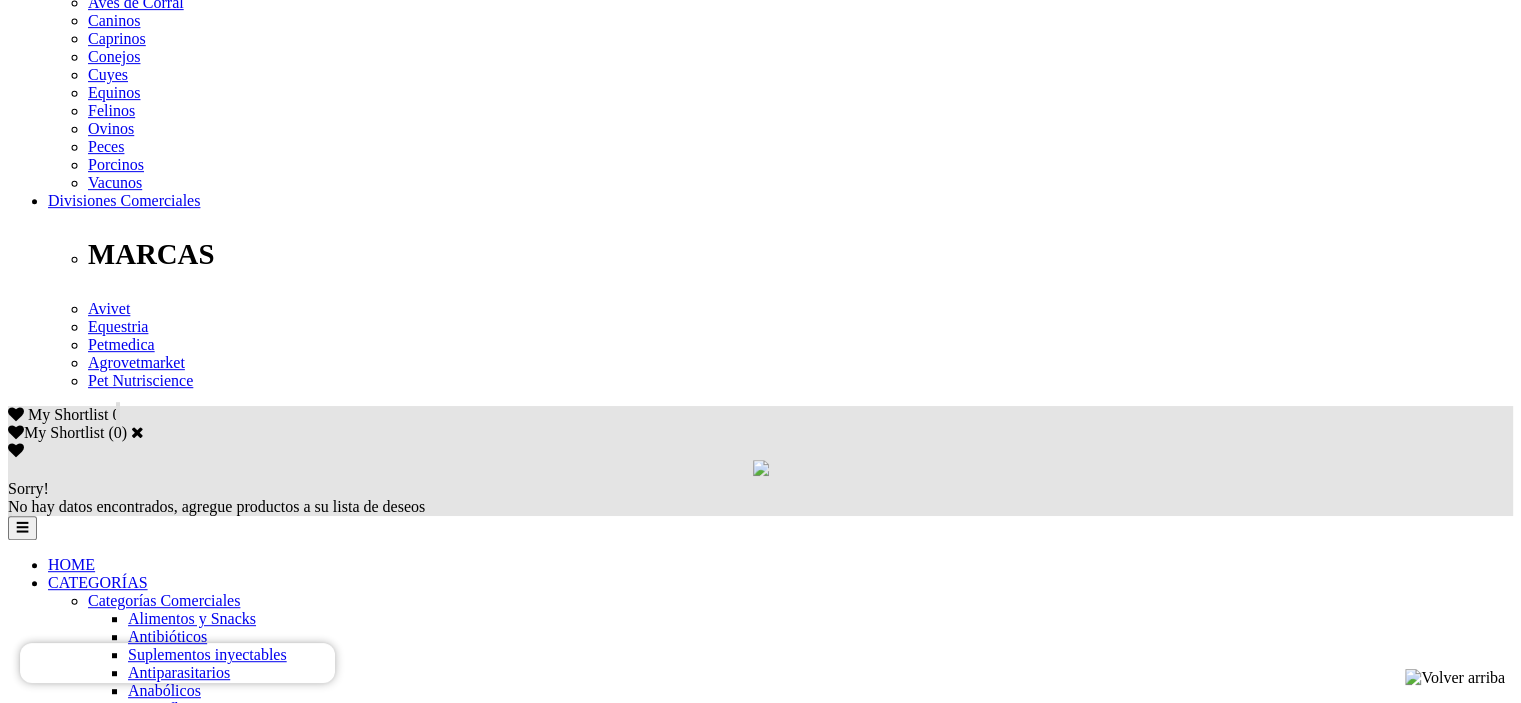 click on "Indicaciones" at bounding box center [88, 2145] 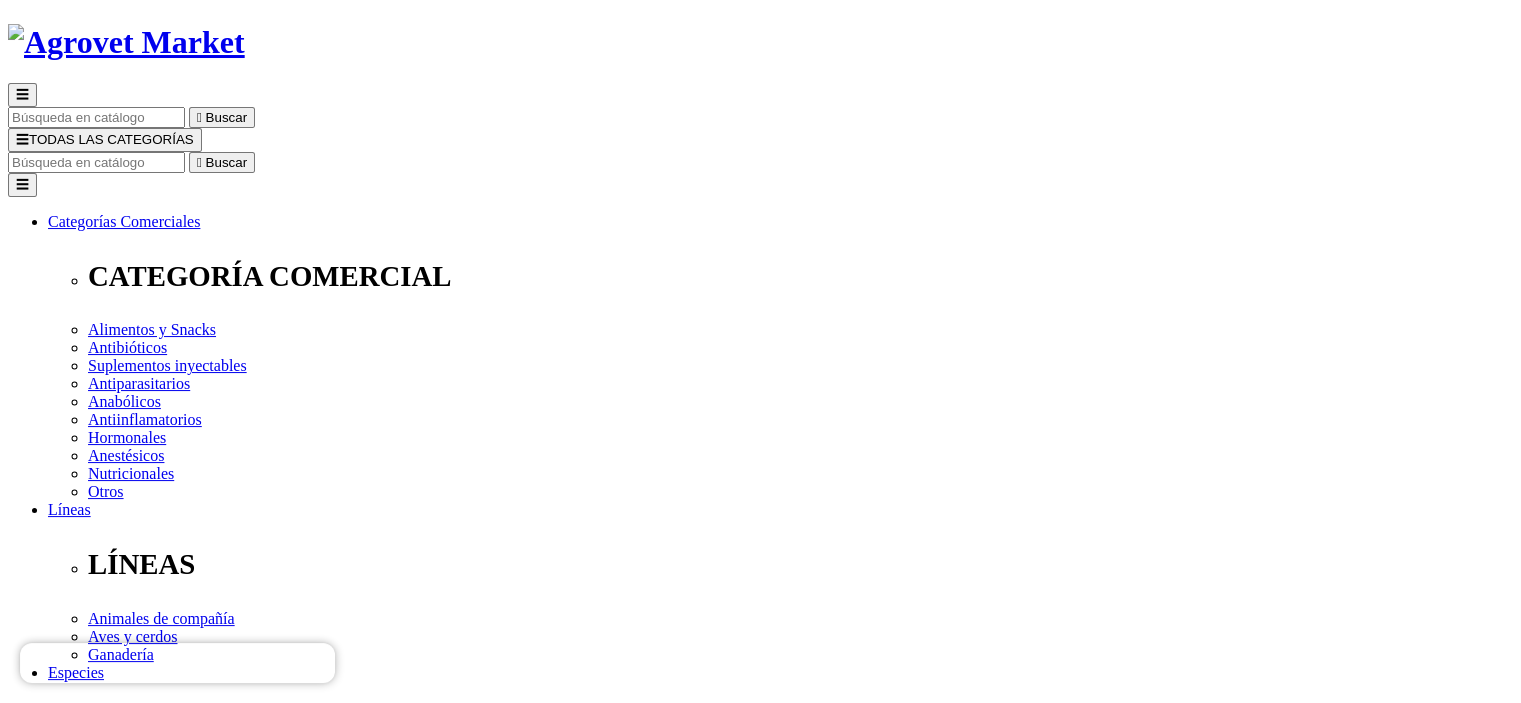 scroll, scrollTop: 0, scrollLeft: 0, axis: both 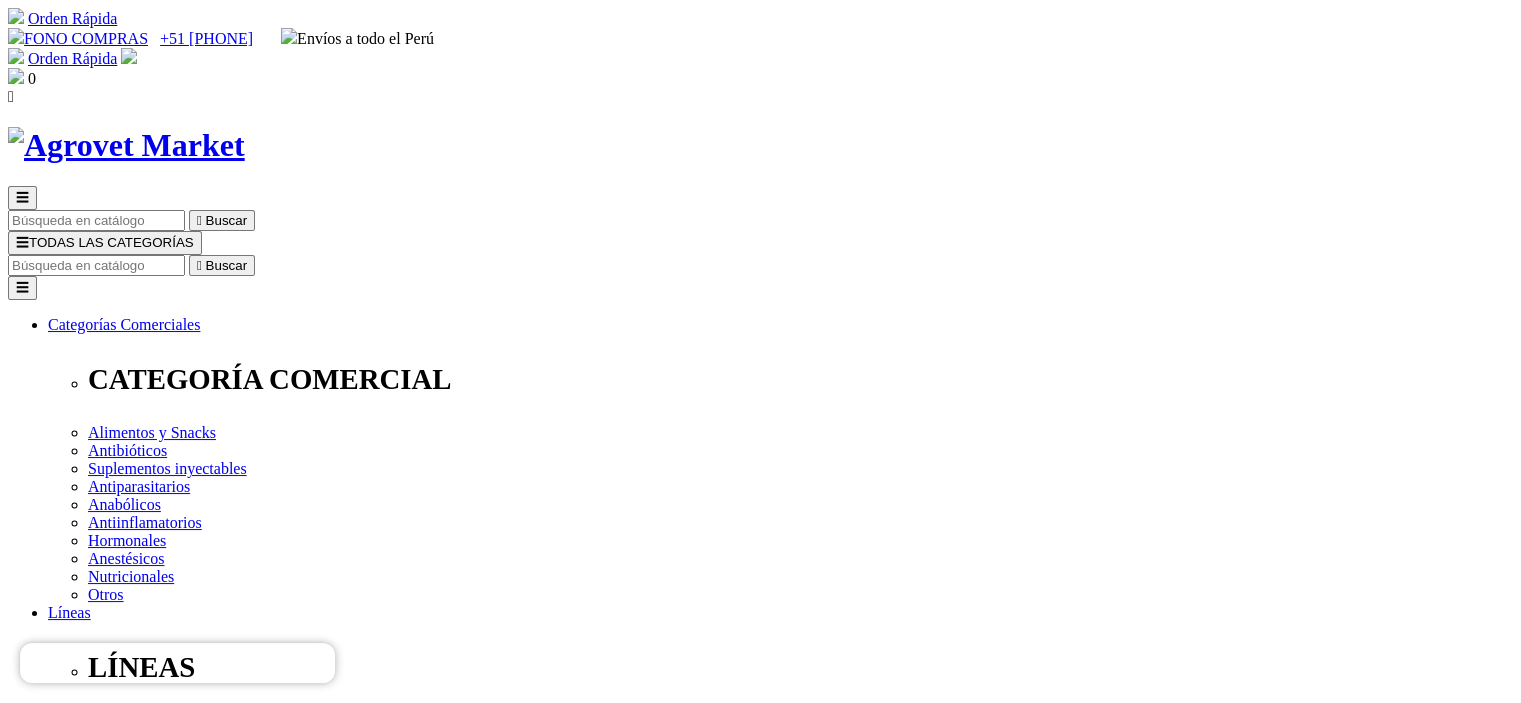 click at bounding box center [96, 265] 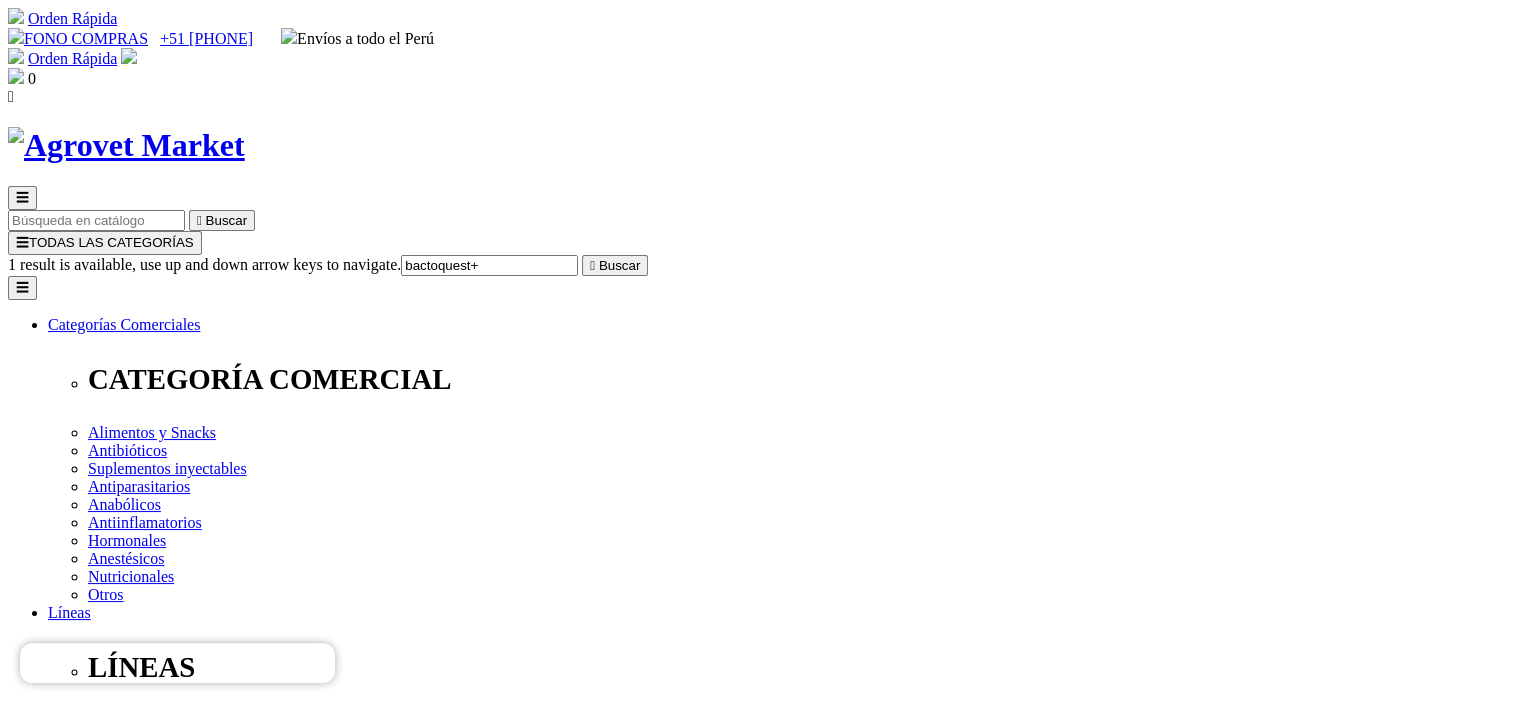 type on "bactoquest+" 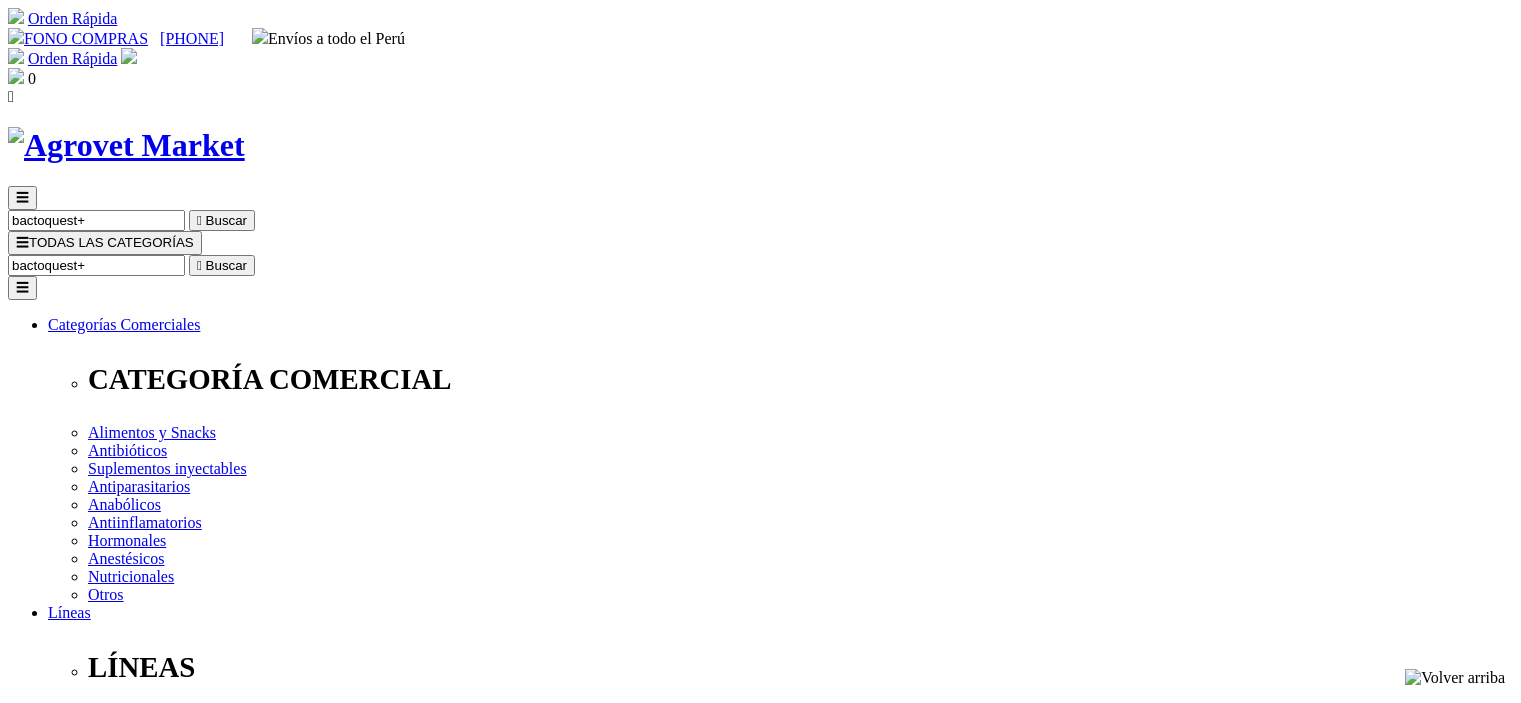 scroll, scrollTop: 0, scrollLeft: 0, axis: both 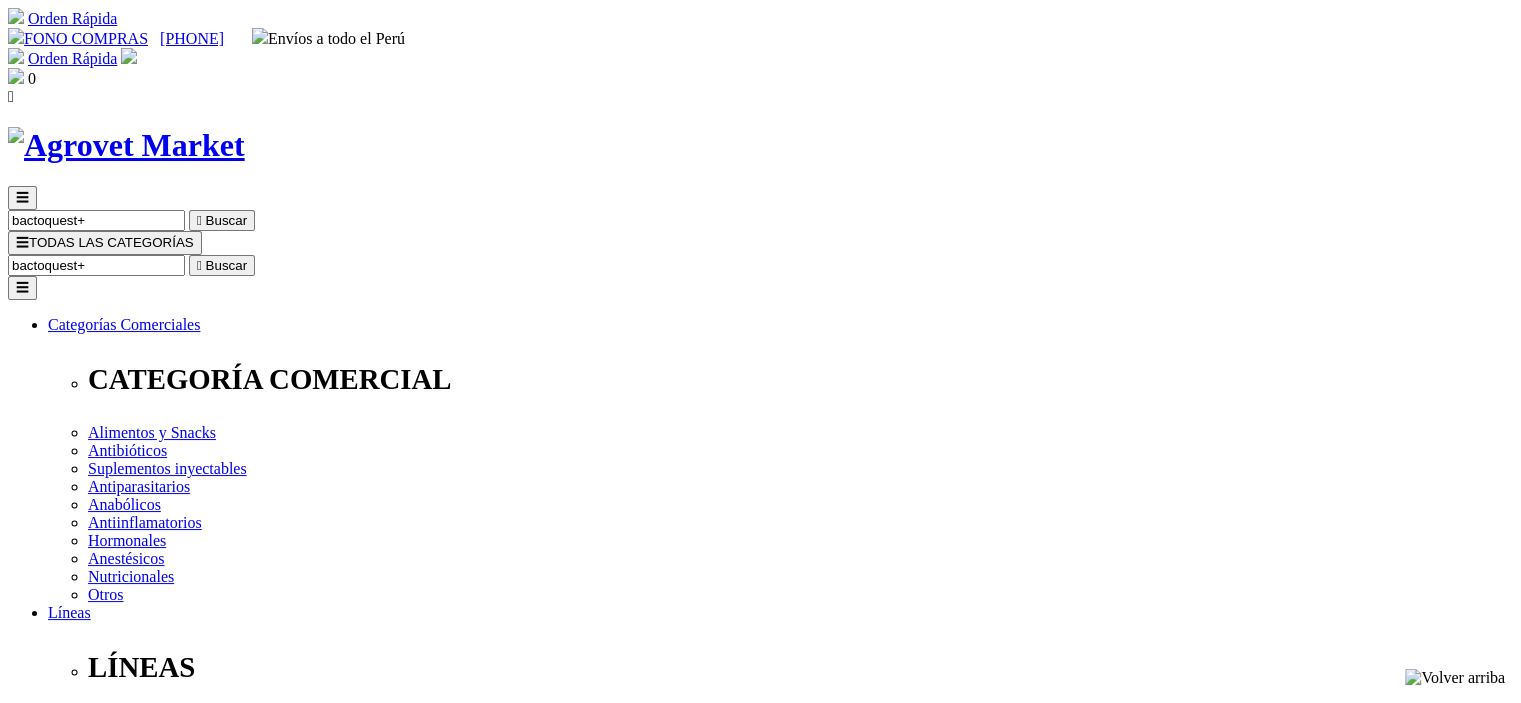 click at bounding box center (72, 2377) 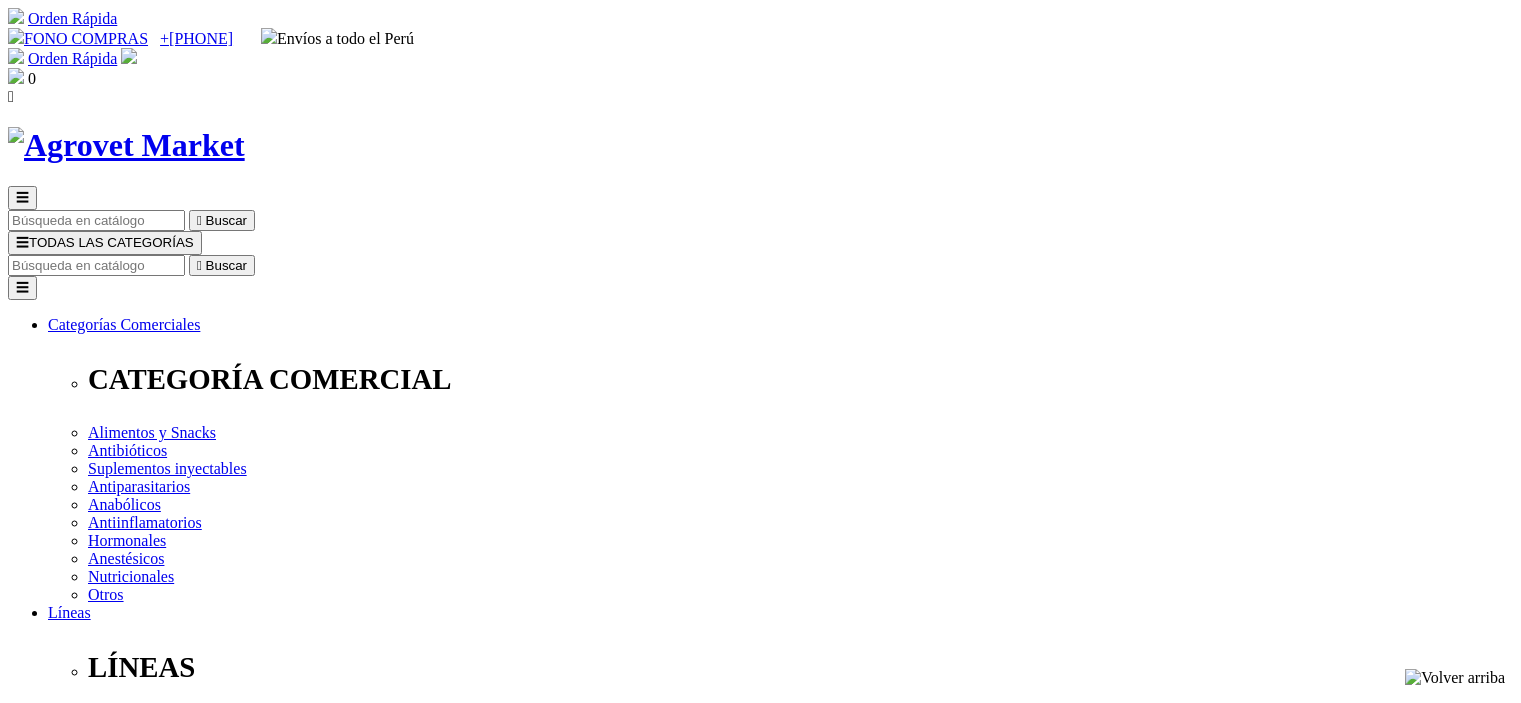 scroll, scrollTop: 0, scrollLeft: 0, axis: both 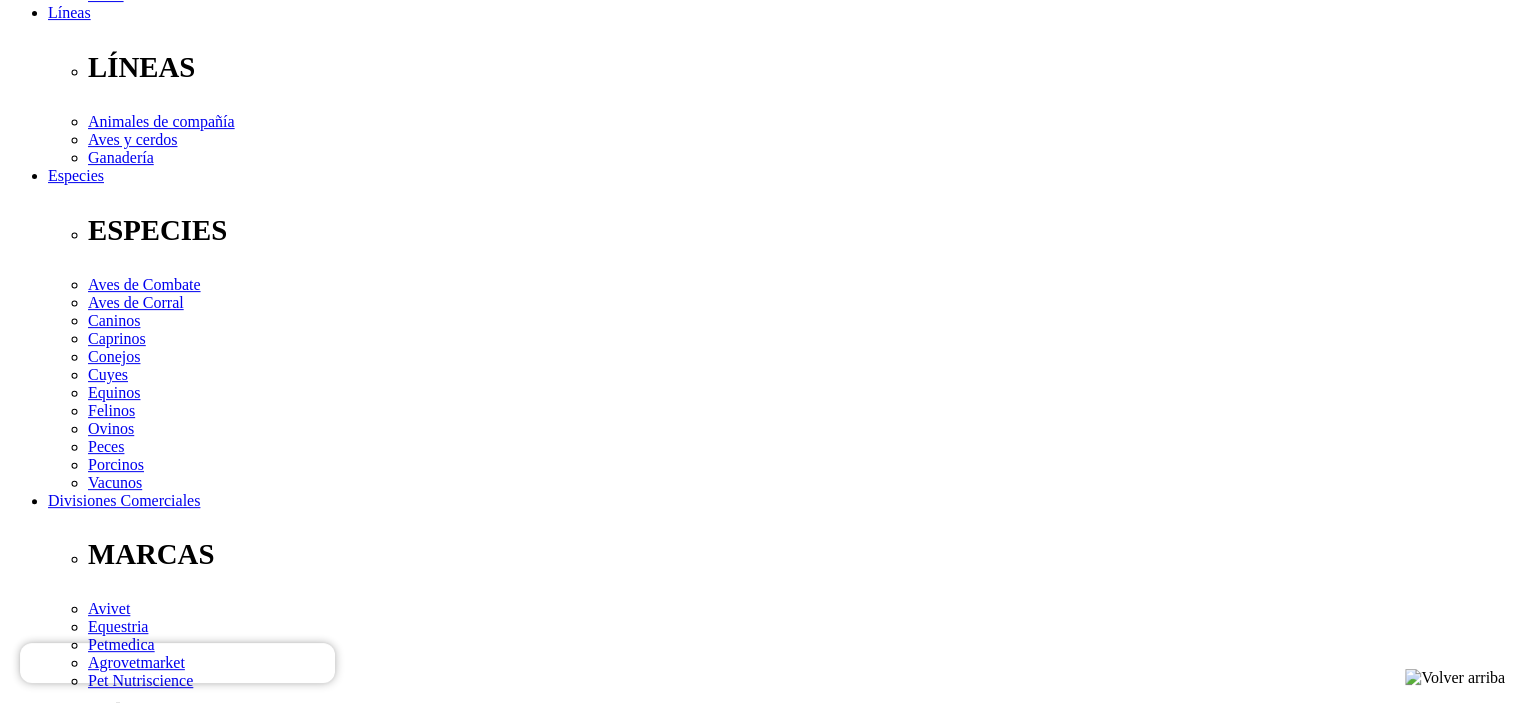 drag, startPoint x: 858, startPoint y: 447, endPoint x: 212, endPoint y: 451, distance: 646.0124 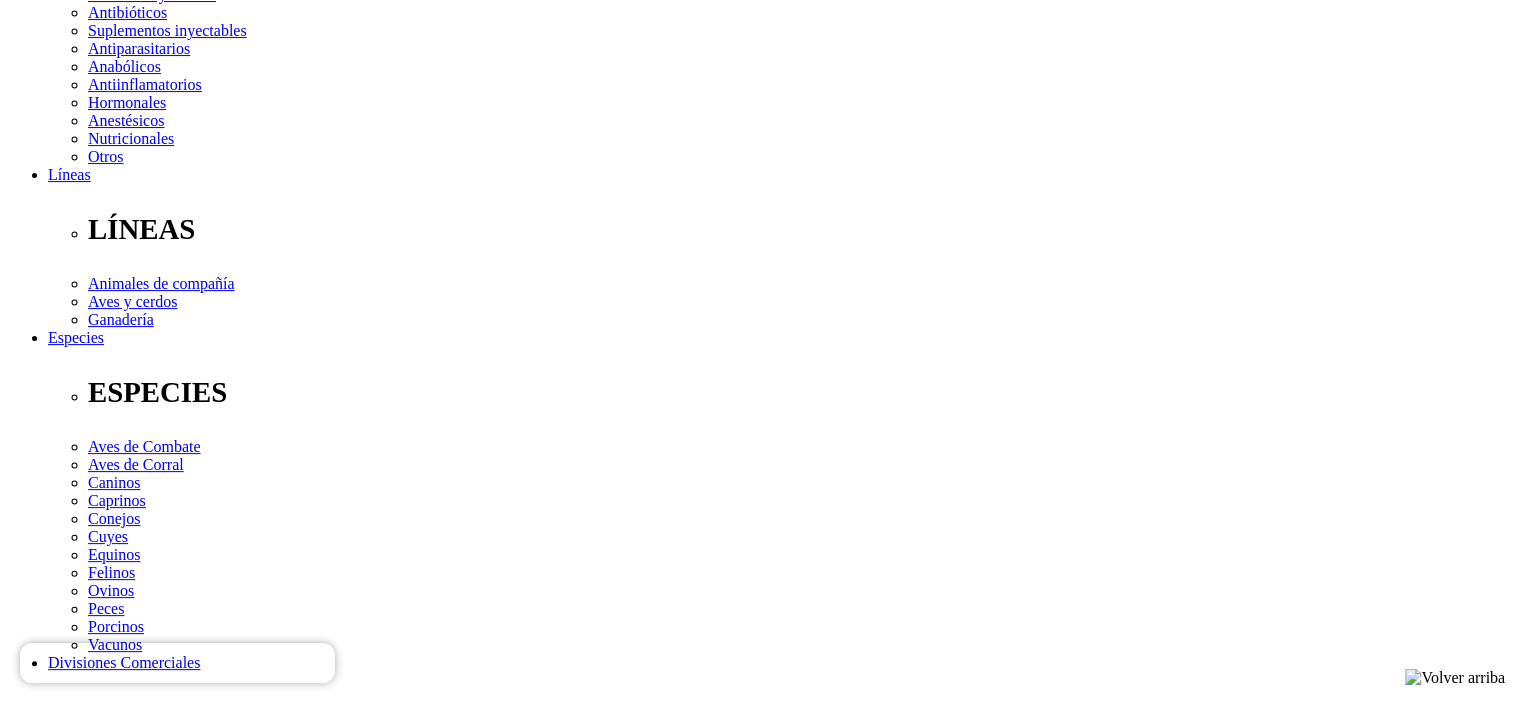 scroll, scrollTop: 400, scrollLeft: 0, axis: vertical 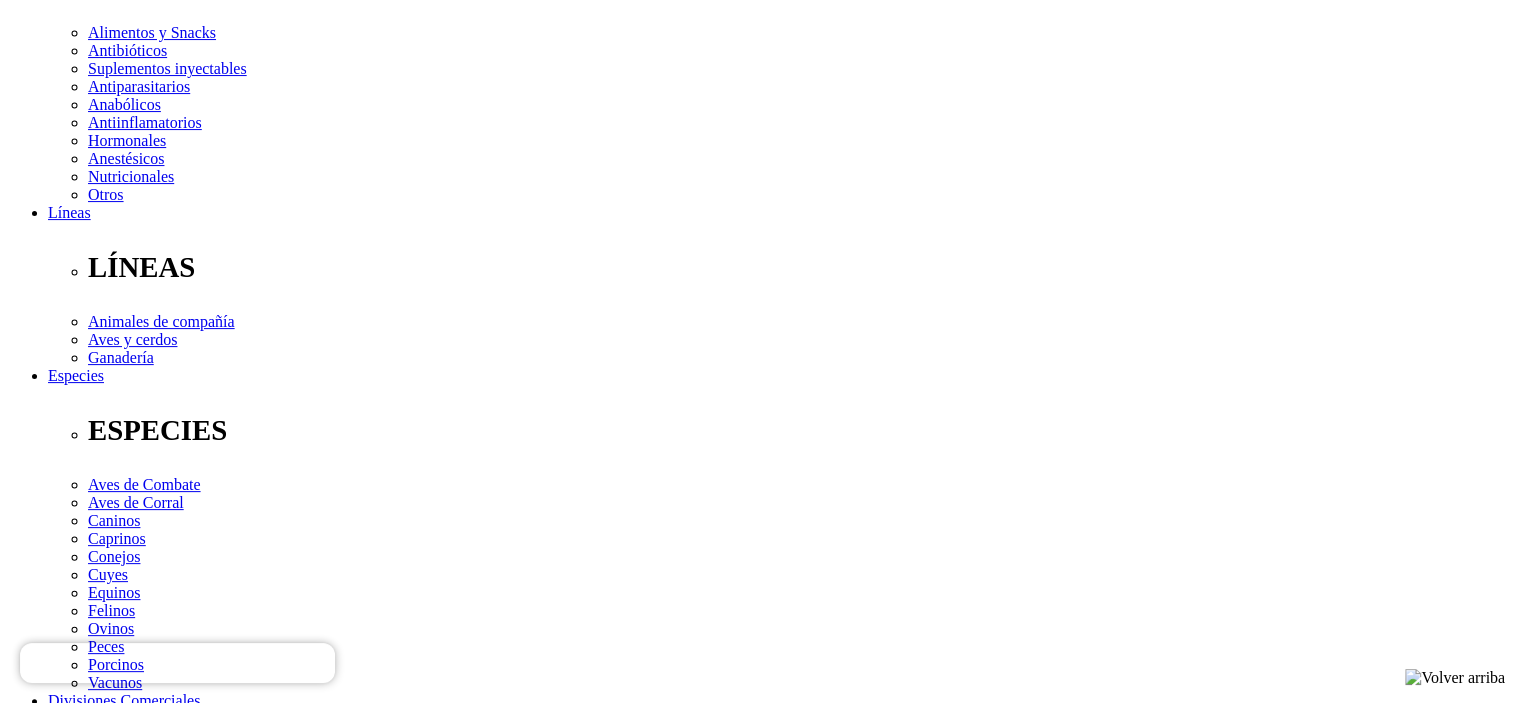 copy on "Cada 1 g contiene: Trimetoprim 67 mg, Sulfadiazina 333 mg, Excipientes c.s.p 1 g." 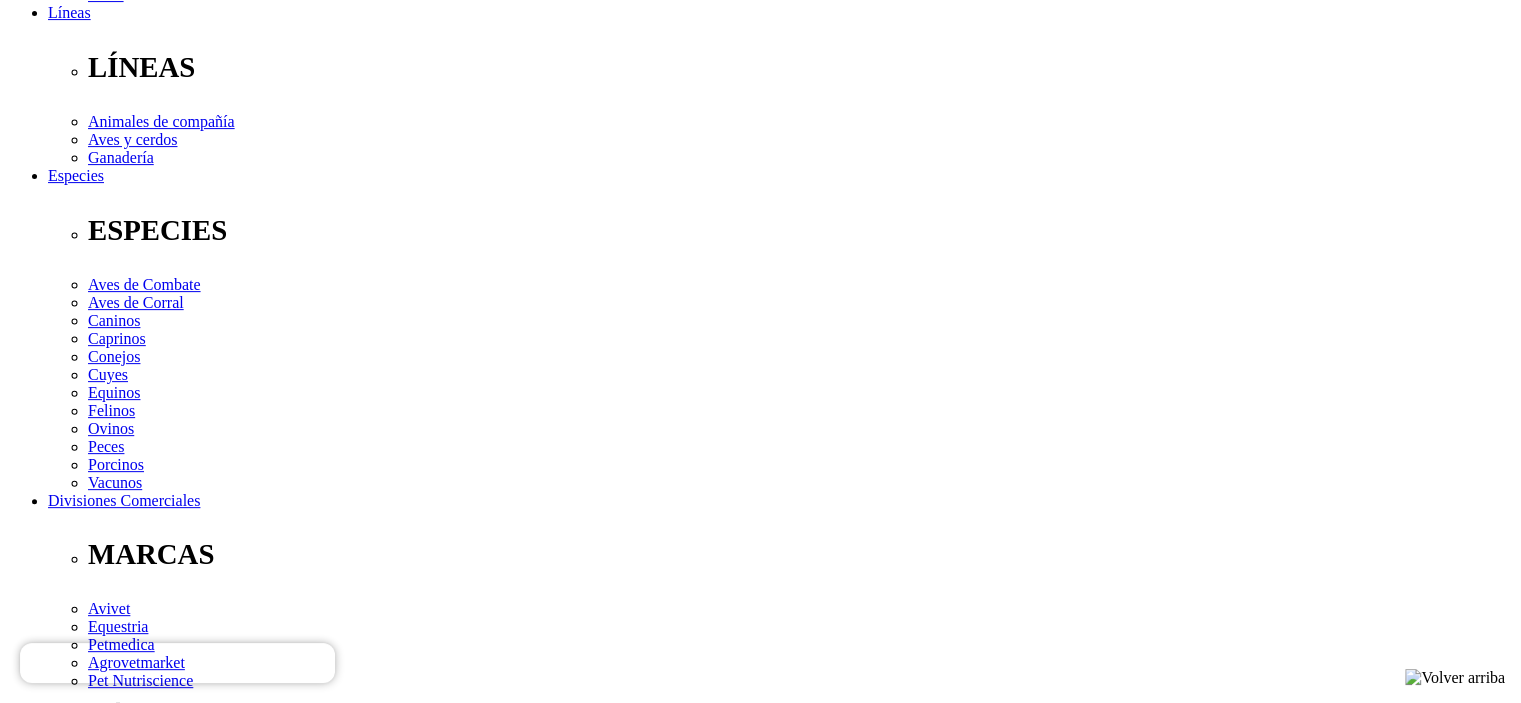 click on "Asociación Palatable Sinérgica Bactericida de Doble Protección Sulfonamida Potenciada
Tipo de compra
Venta al por menor
Elige la presentación comercial que deseas
Jeringa dosificadora x 6.84 g
Cantidad
1" at bounding box center (760, 3512) 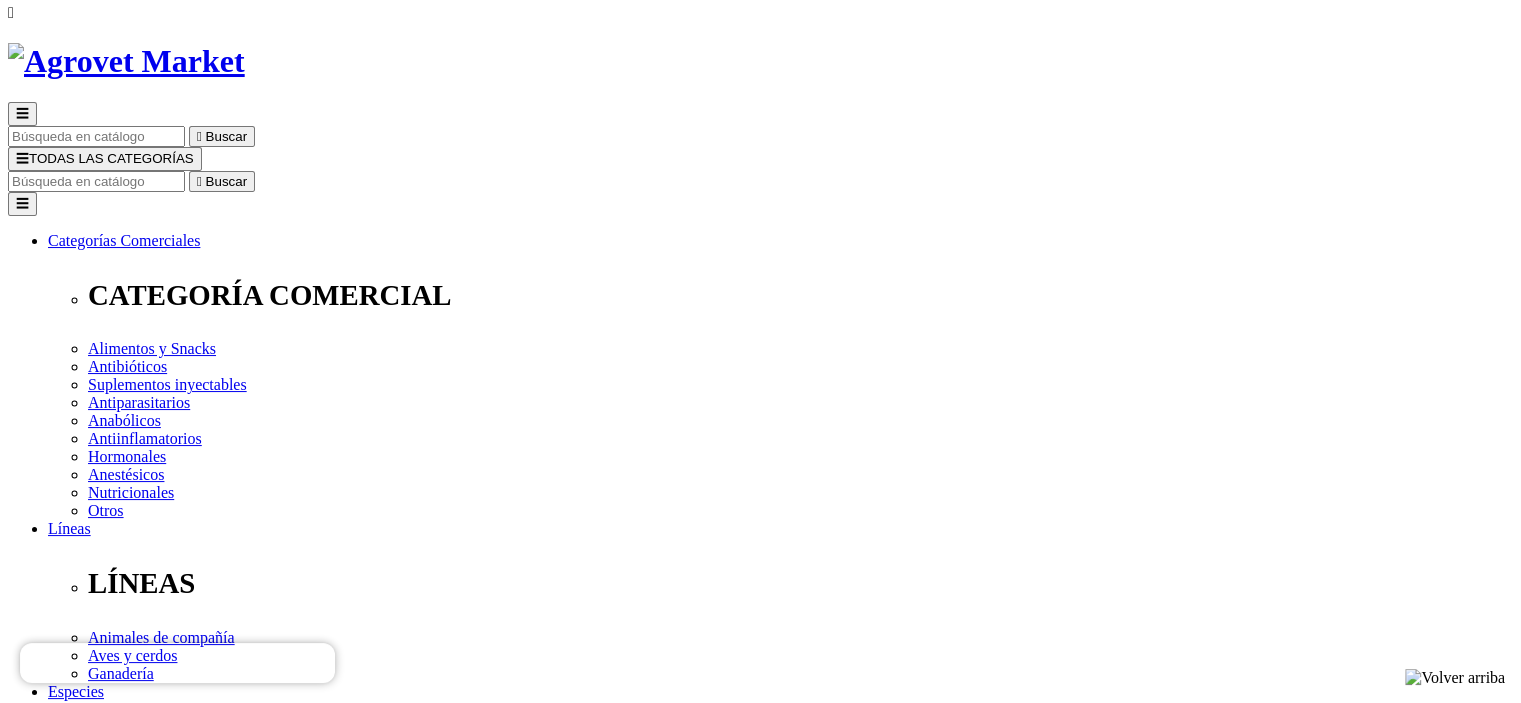 scroll, scrollTop: 0, scrollLeft: 0, axis: both 